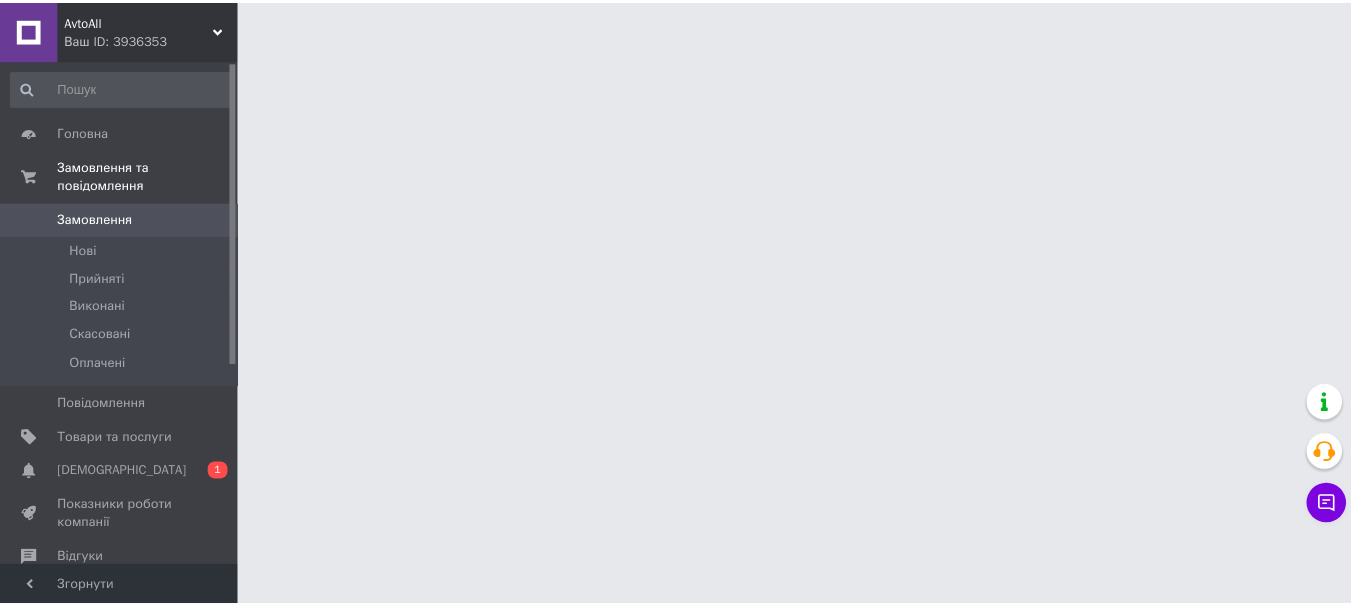 scroll, scrollTop: 0, scrollLeft: 0, axis: both 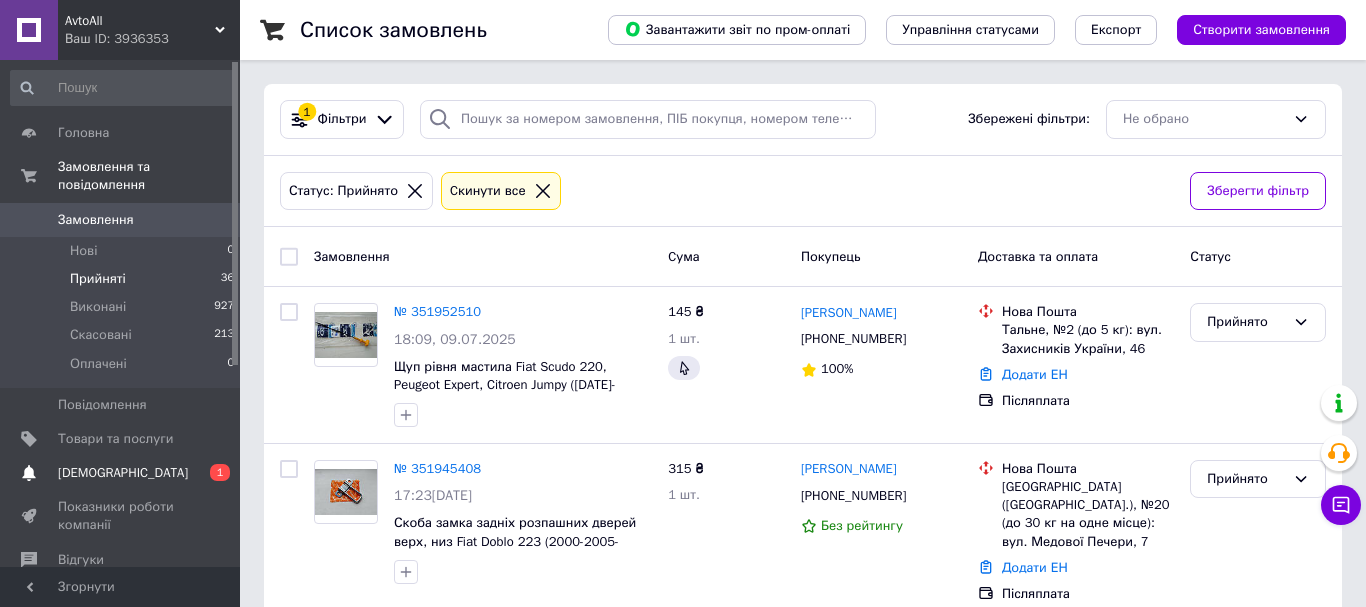 click on "[DEMOGRAPHIC_DATA]" at bounding box center (123, 473) 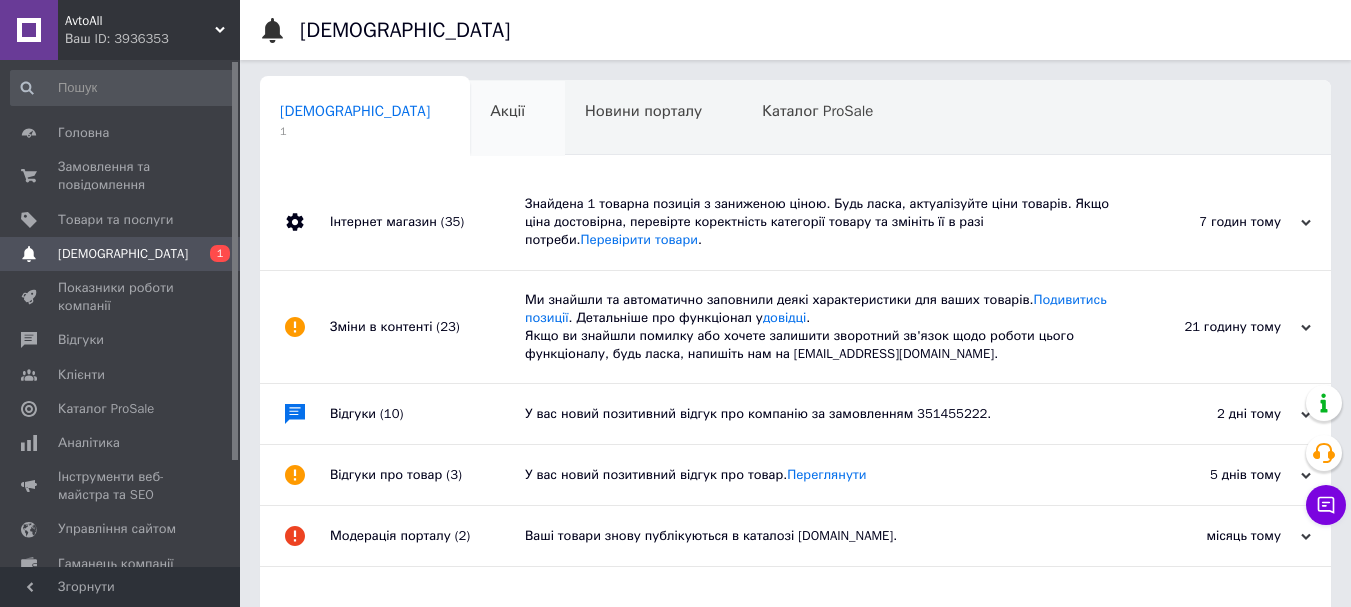 click on "Акції 0" at bounding box center (517, 119) 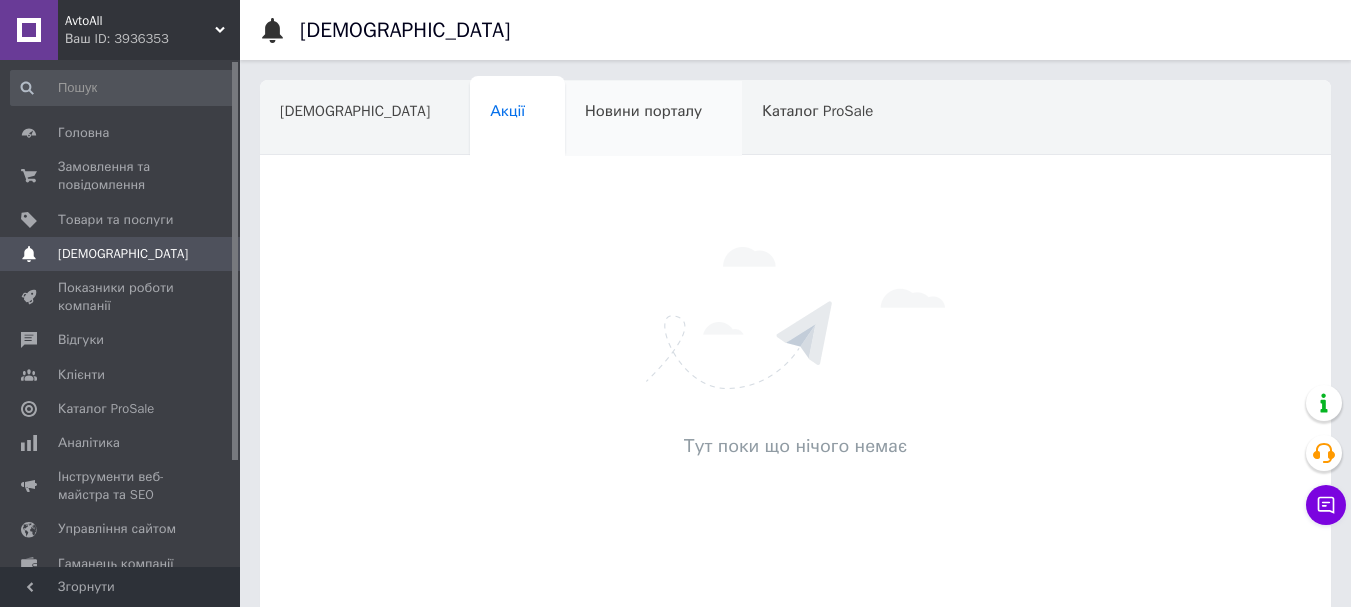 click on "Новини порталу" at bounding box center [653, 119] 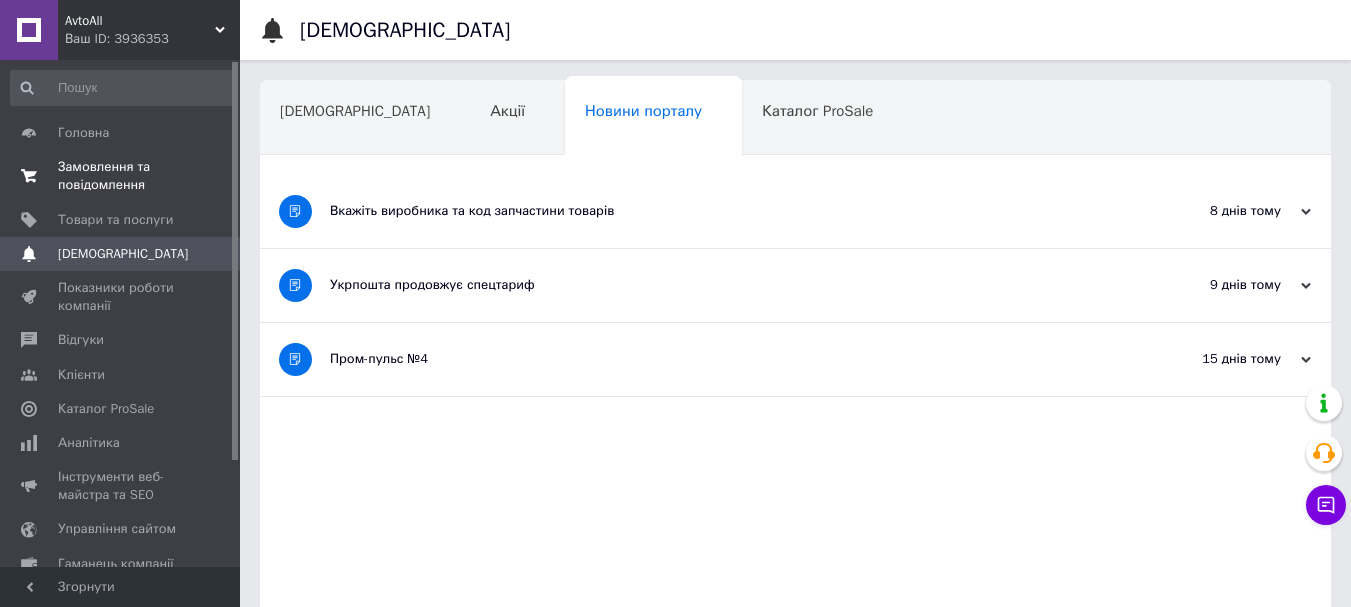 click on "Замовлення та повідомлення" at bounding box center [121, 176] 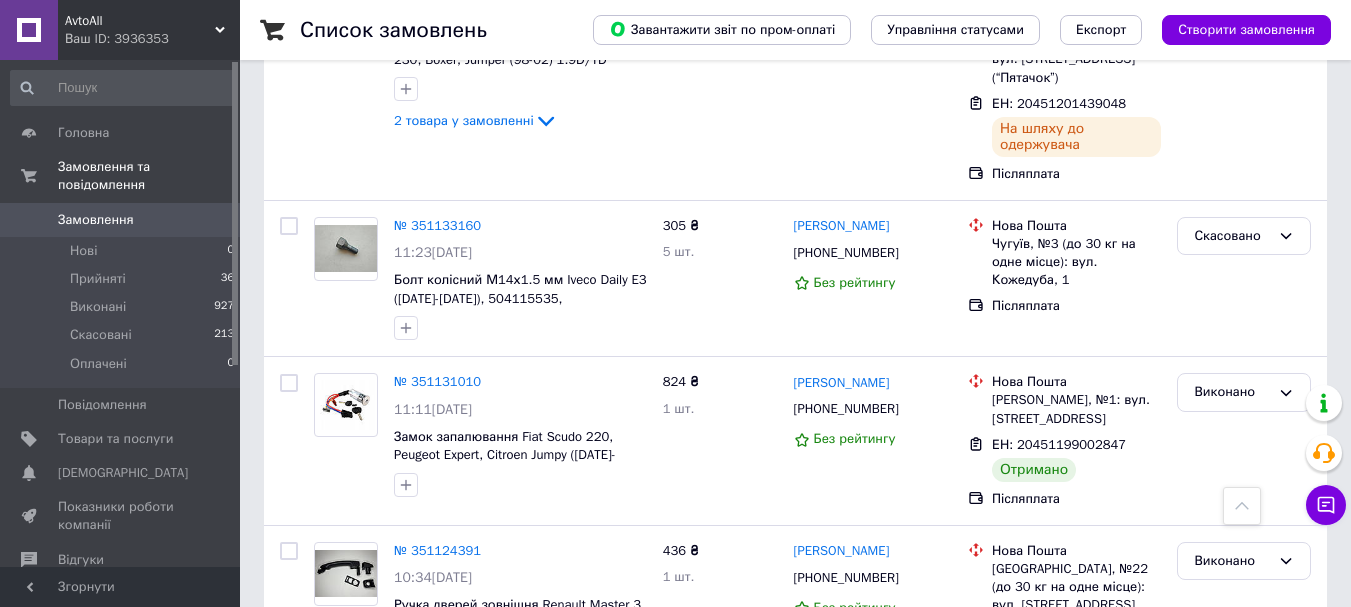 scroll, scrollTop: 8300, scrollLeft: 0, axis: vertical 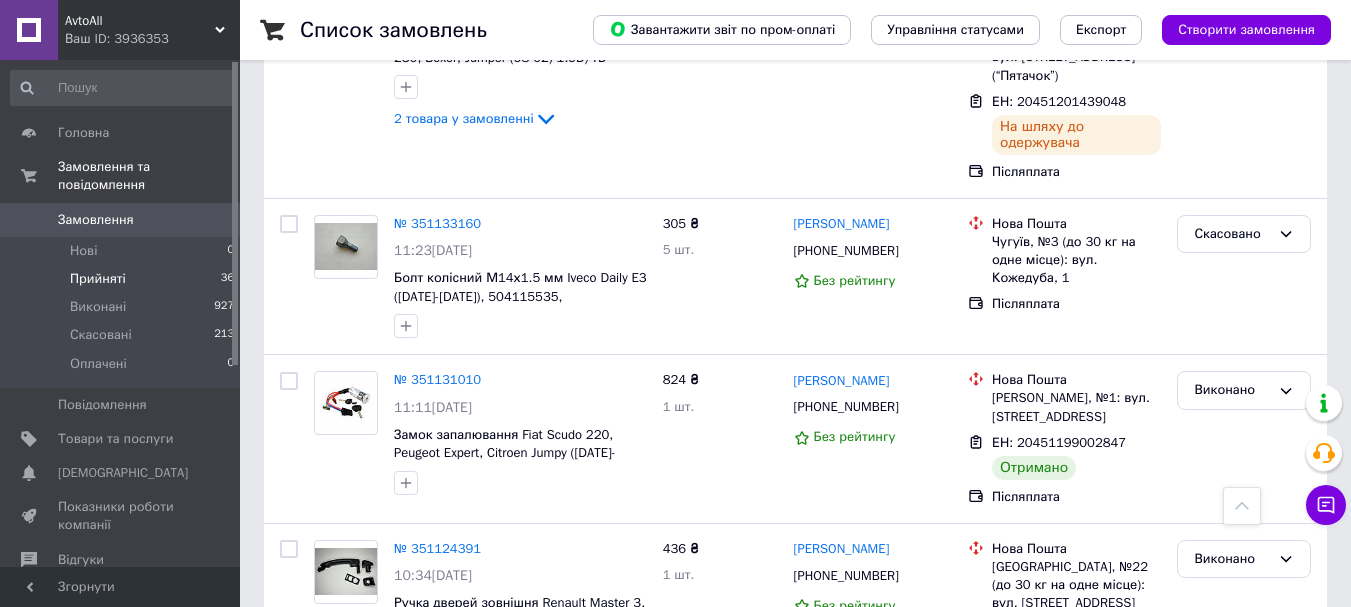 click on "Прийняті" at bounding box center (98, 279) 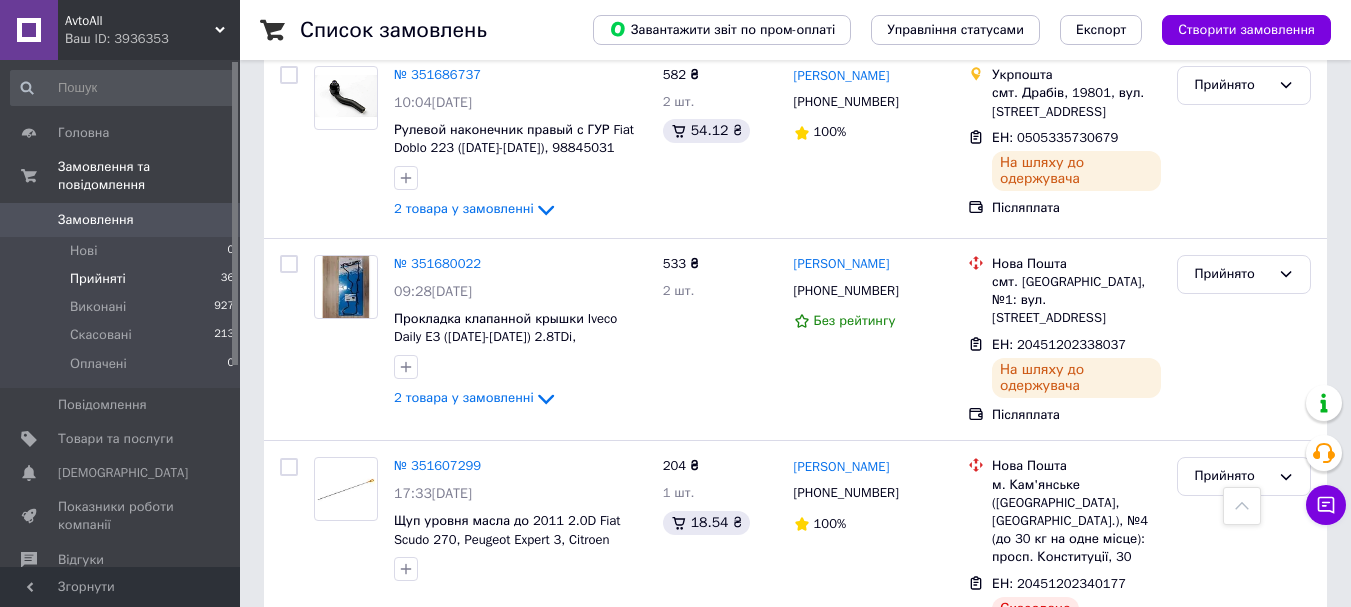 scroll, scrollTop: 2300, scrollLeft: 0, axis: vertical 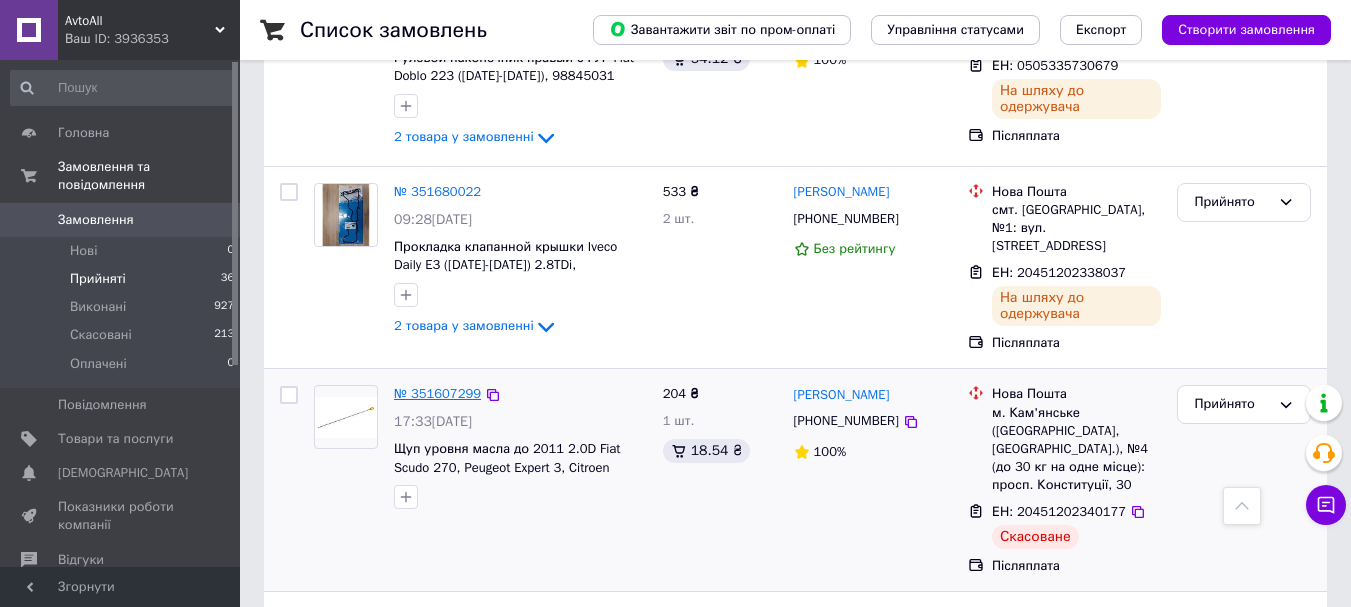 click on "№ 351607299" at bounding box center [437, 393] 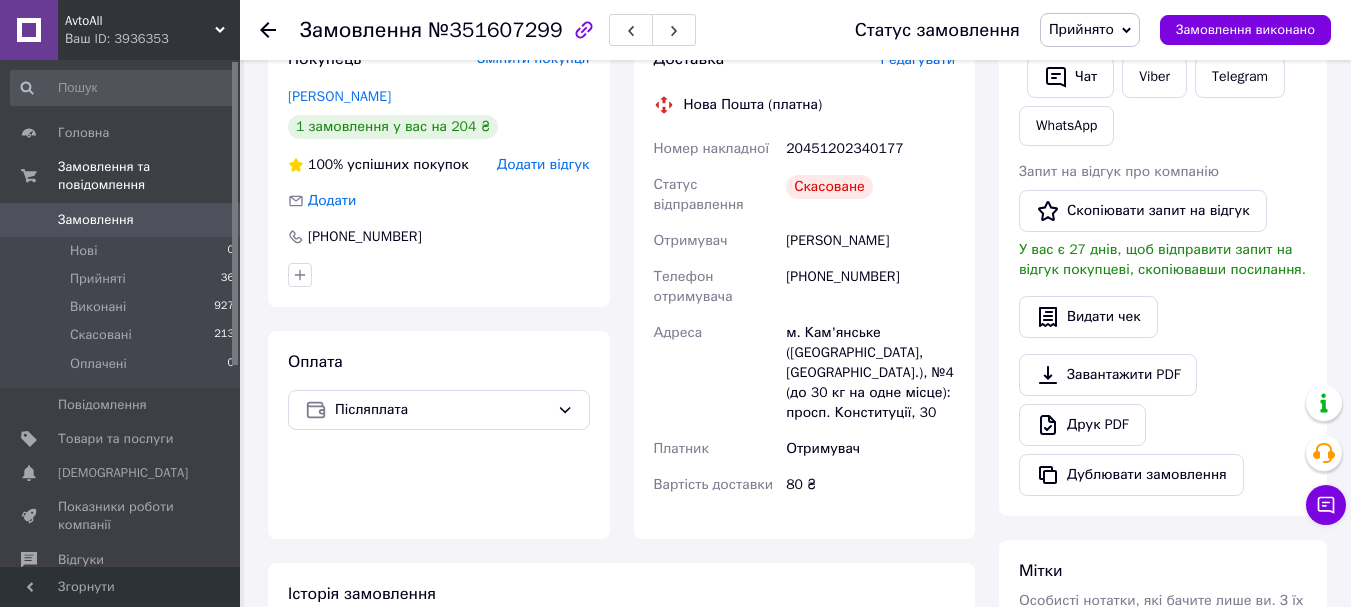 scroll, scrollTop: 300, scrollLeft: 0, axis: vertical 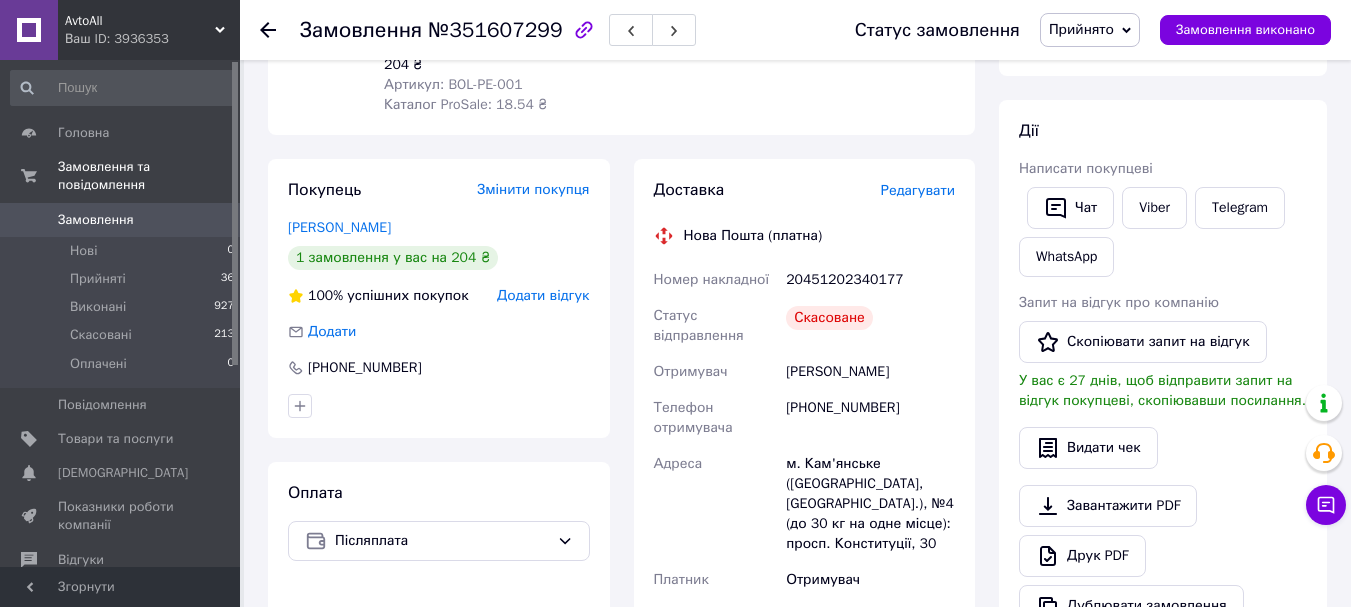 click 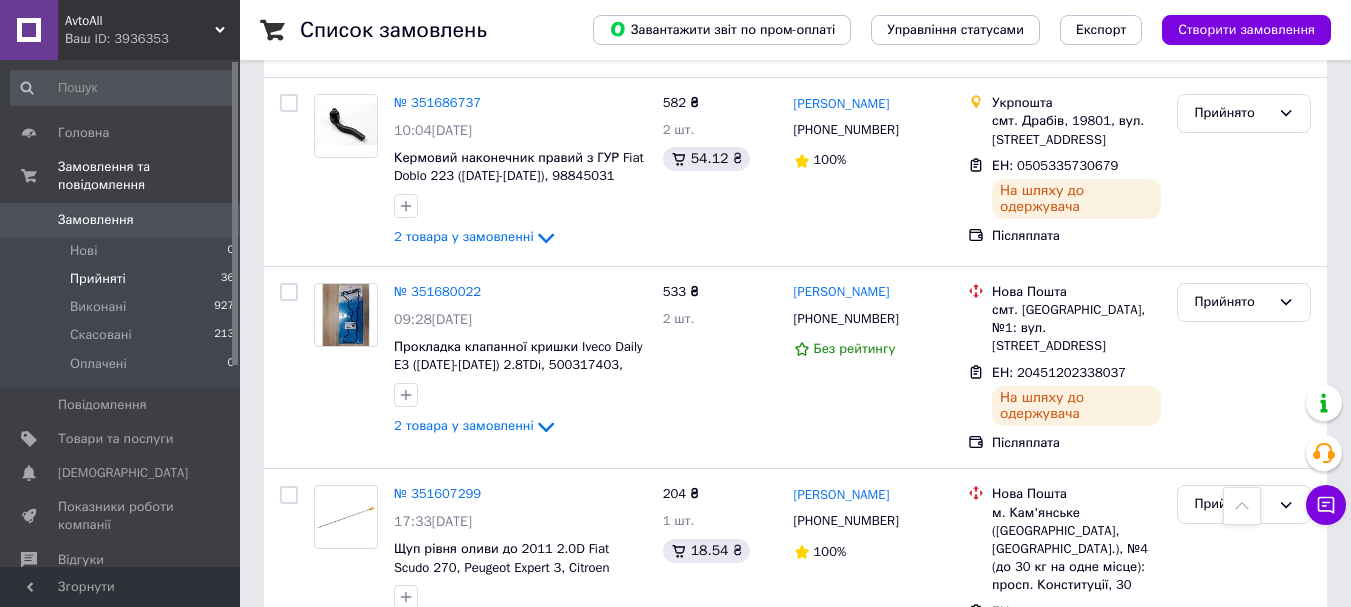 scroll, scrollTop: 2300, scrollLeft: 0, axis: vertical 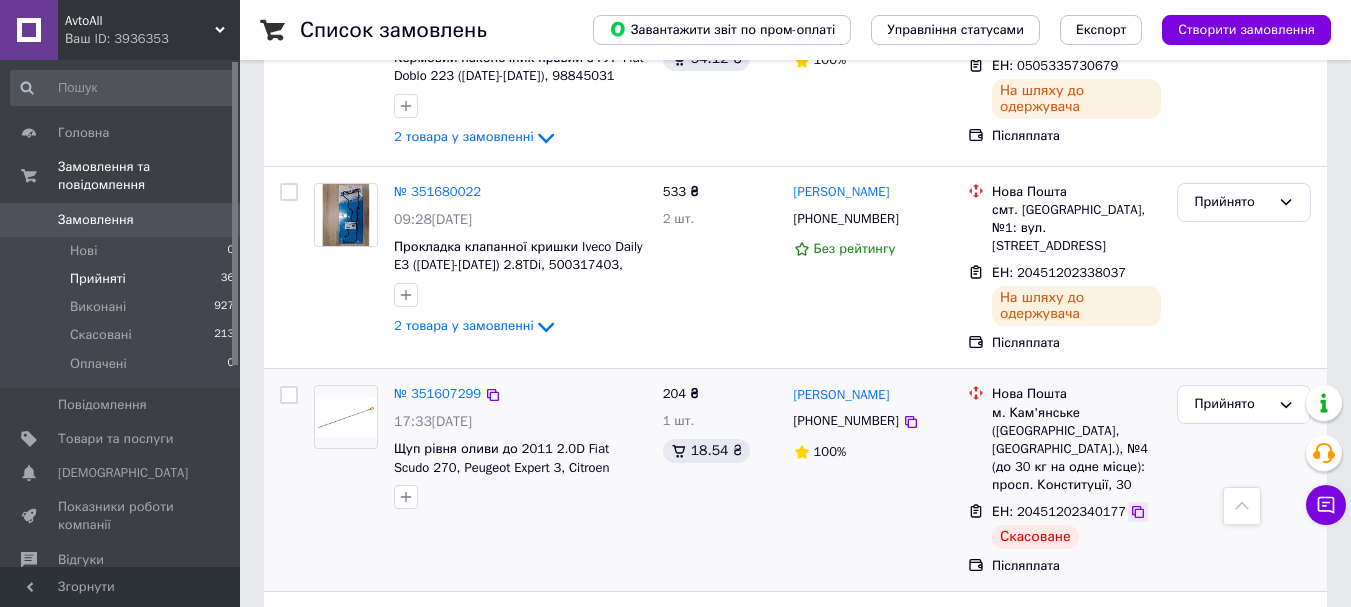 click 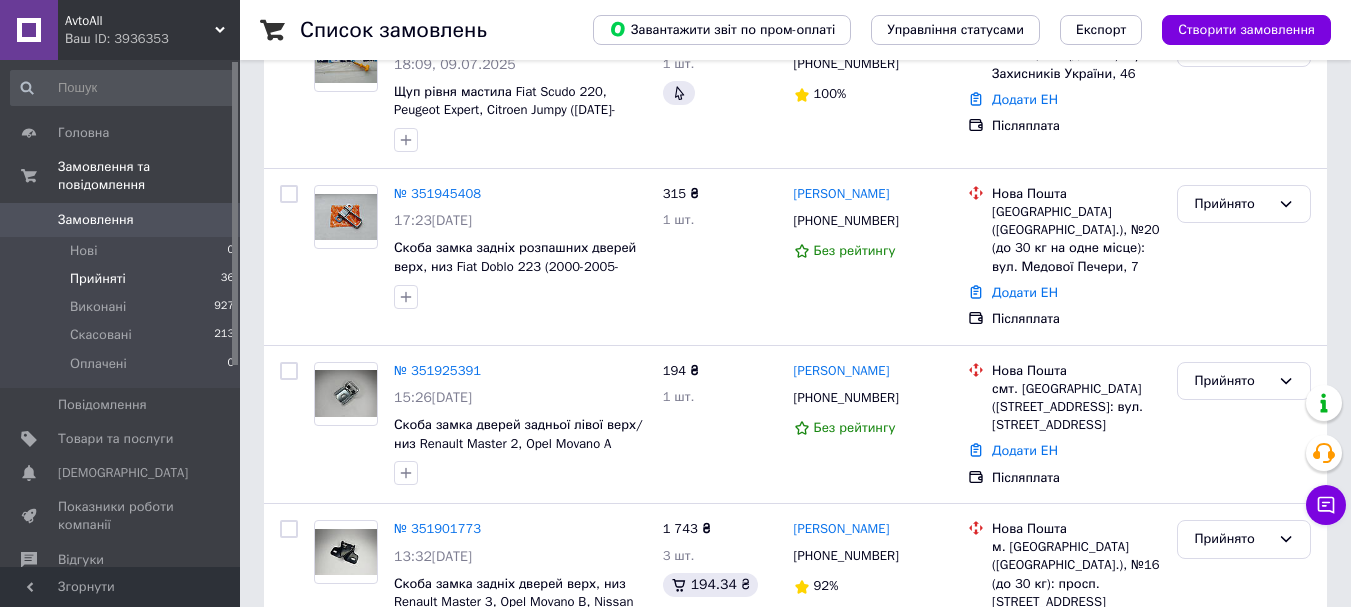 scroll, scrollTop: 300, scrollLeft: 0, axis: vertical 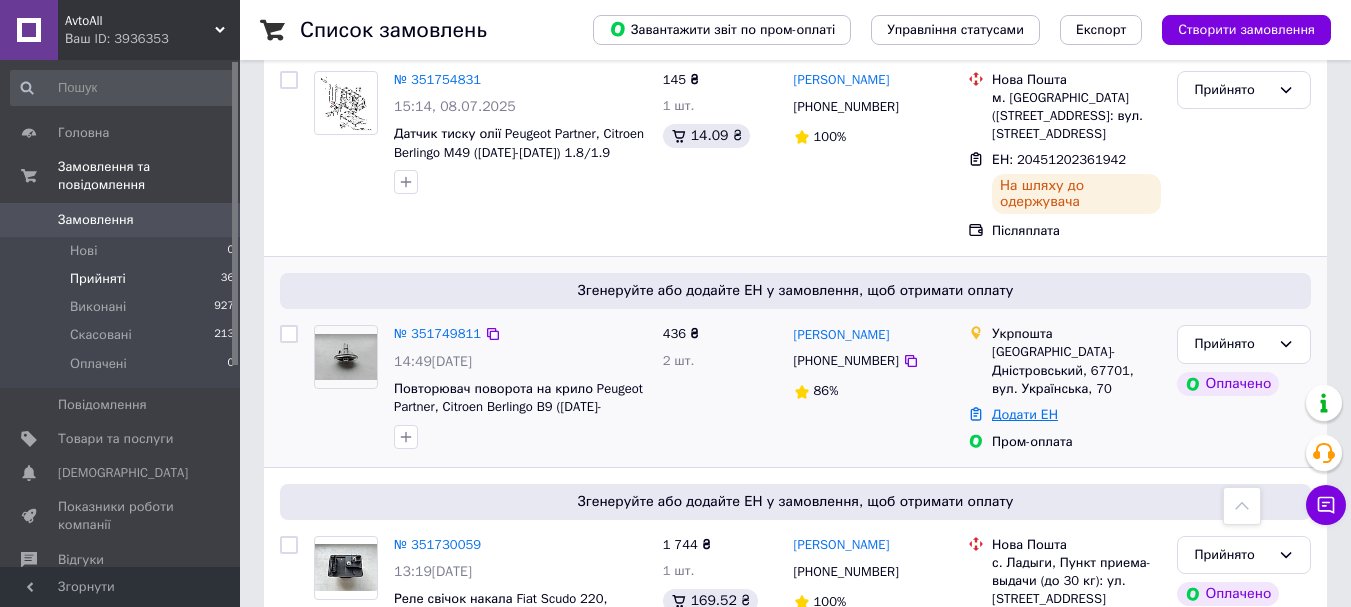 click on "Додати ЕН" at bounding box center (1025, 414) 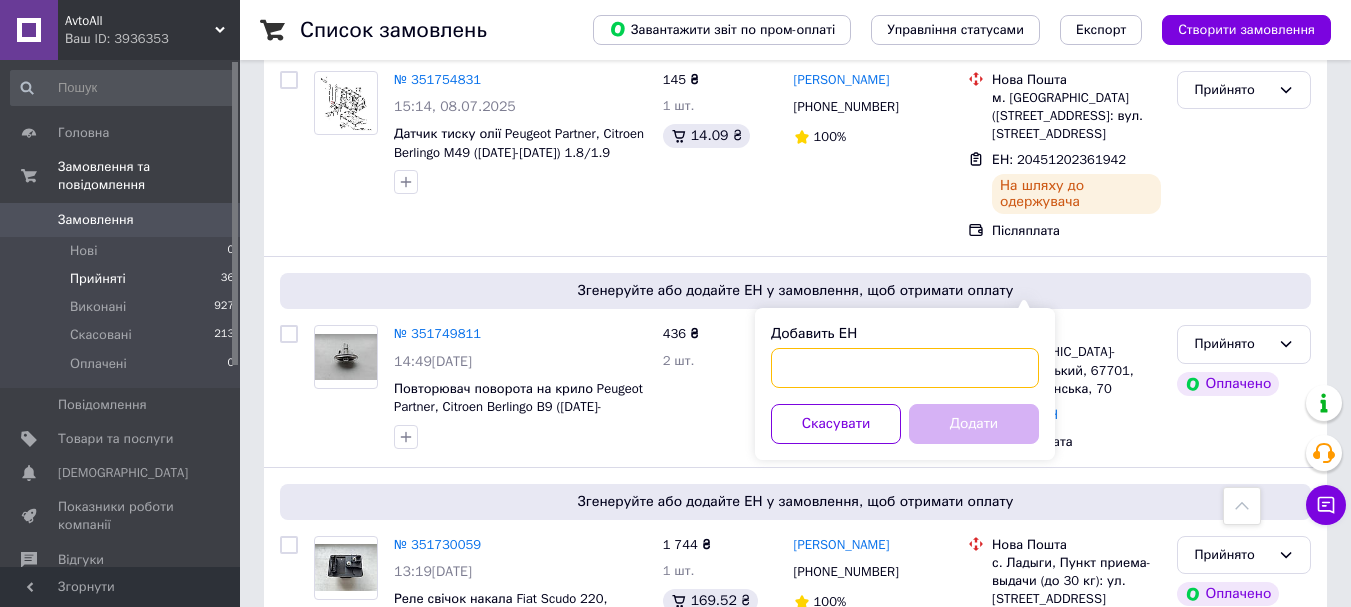 click on "Добавить ЕН" at bounding box center (905, 368) 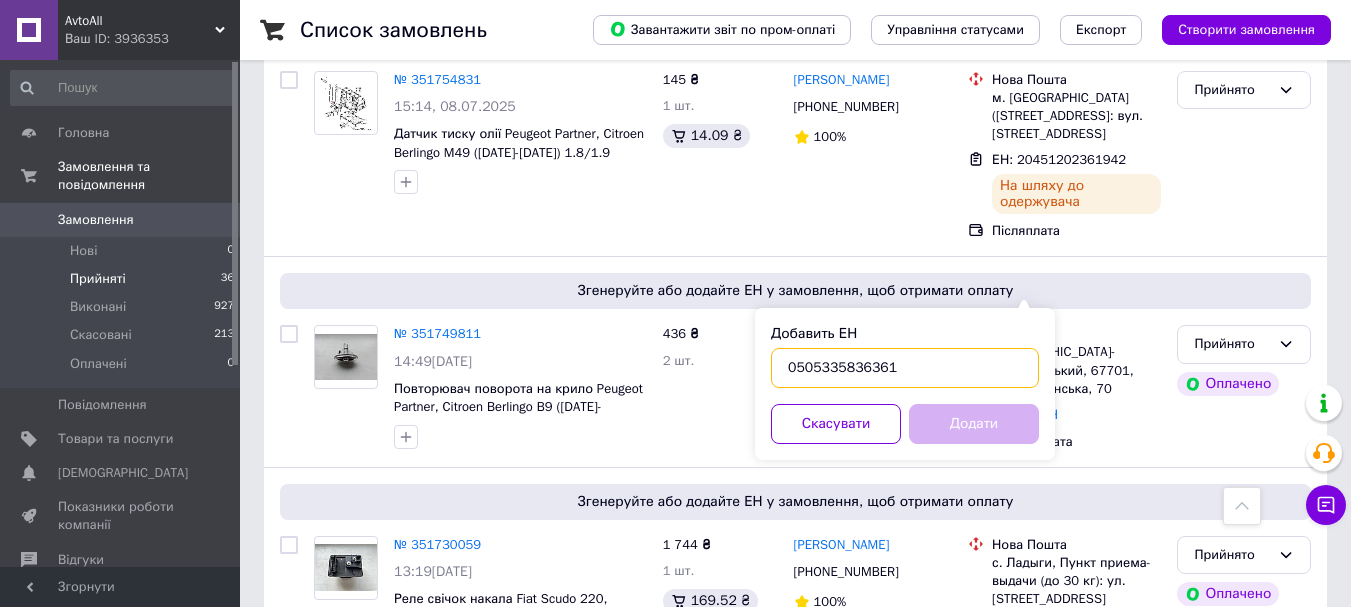 type on "0505335836361" 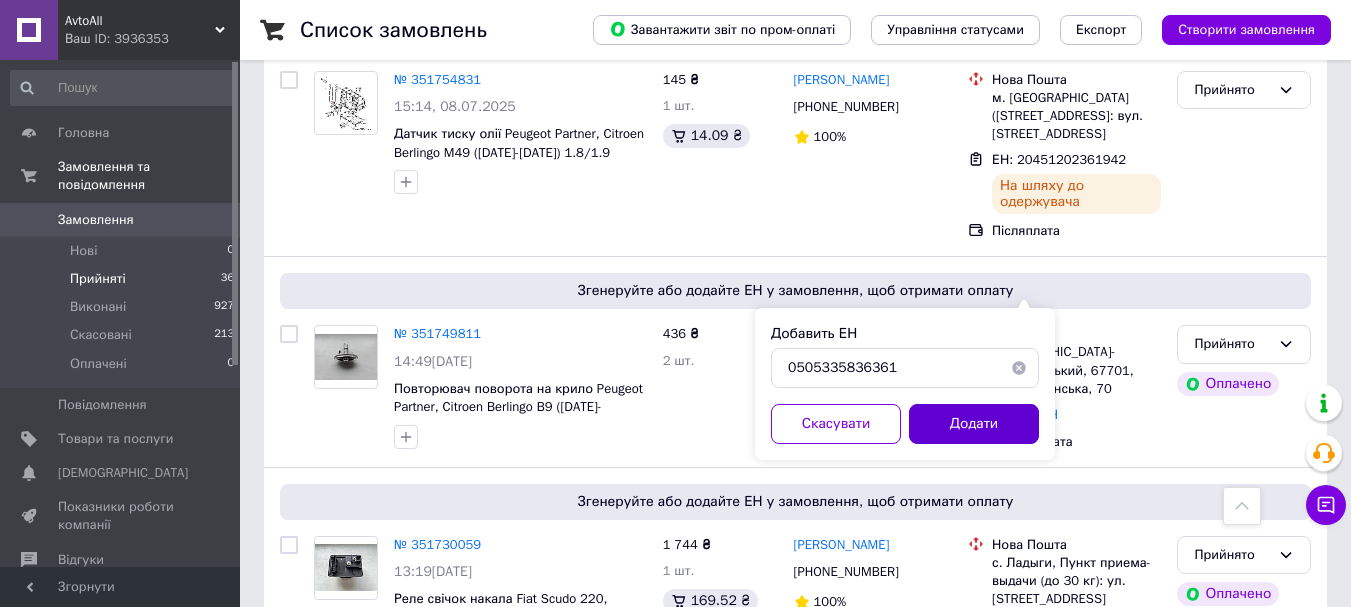 click on "Додати" at bounding box center (974, 424) 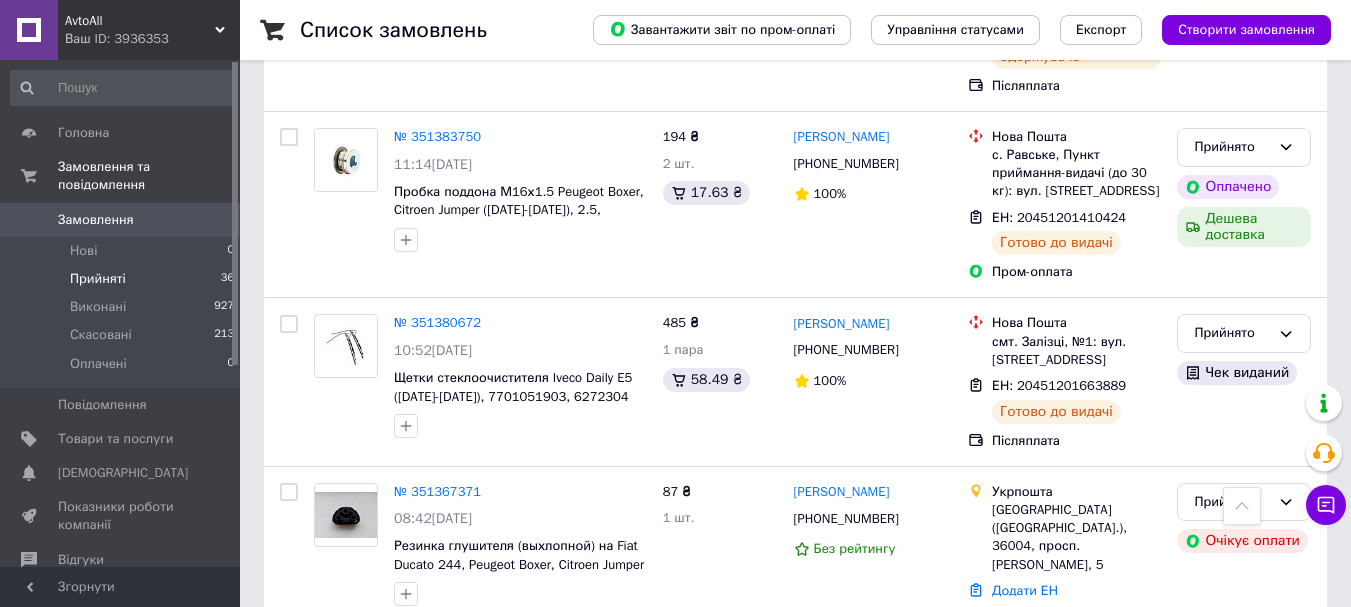 scroll, scrollTop: 4556, scrollLeft: 0, axis: vertical 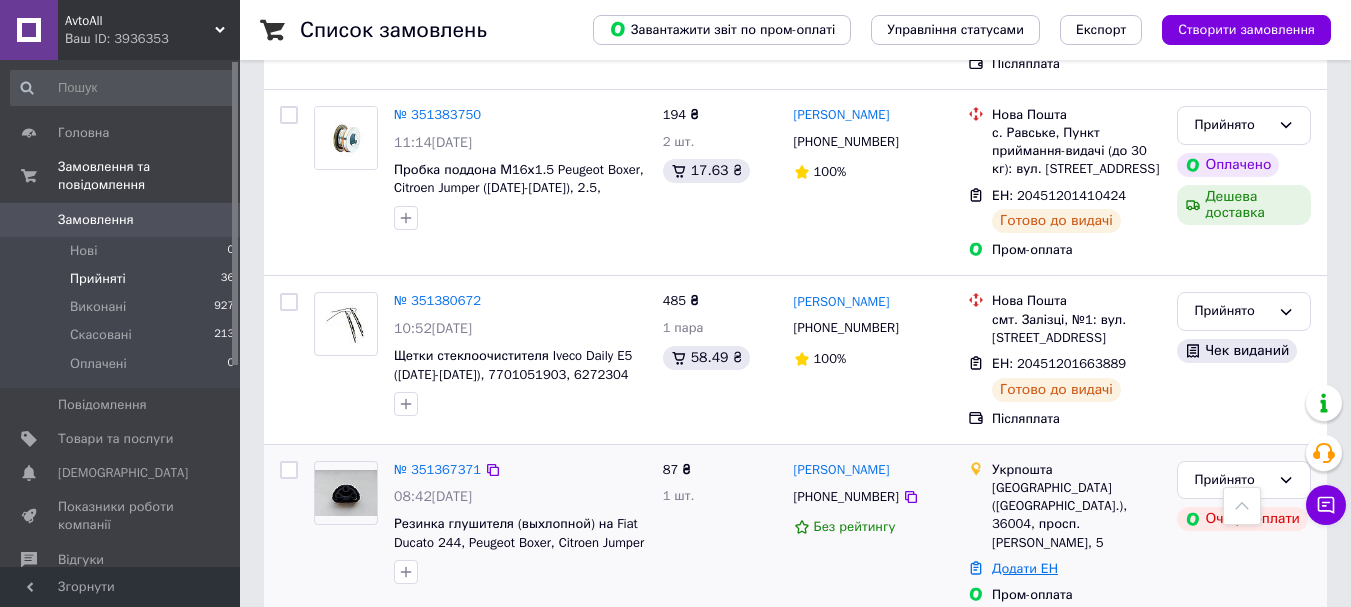 click on "Додати ЕН" at bounding box center (1025, 568) 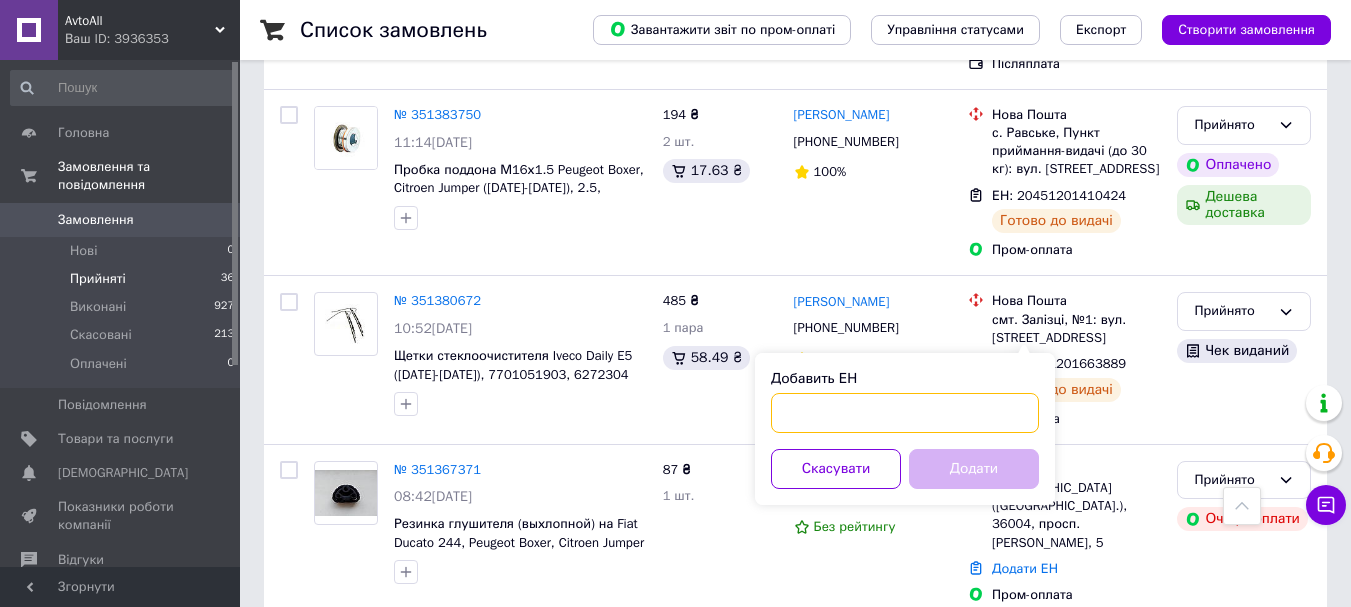 click on "Добавить ЕН" at bounding box center [905, 413] 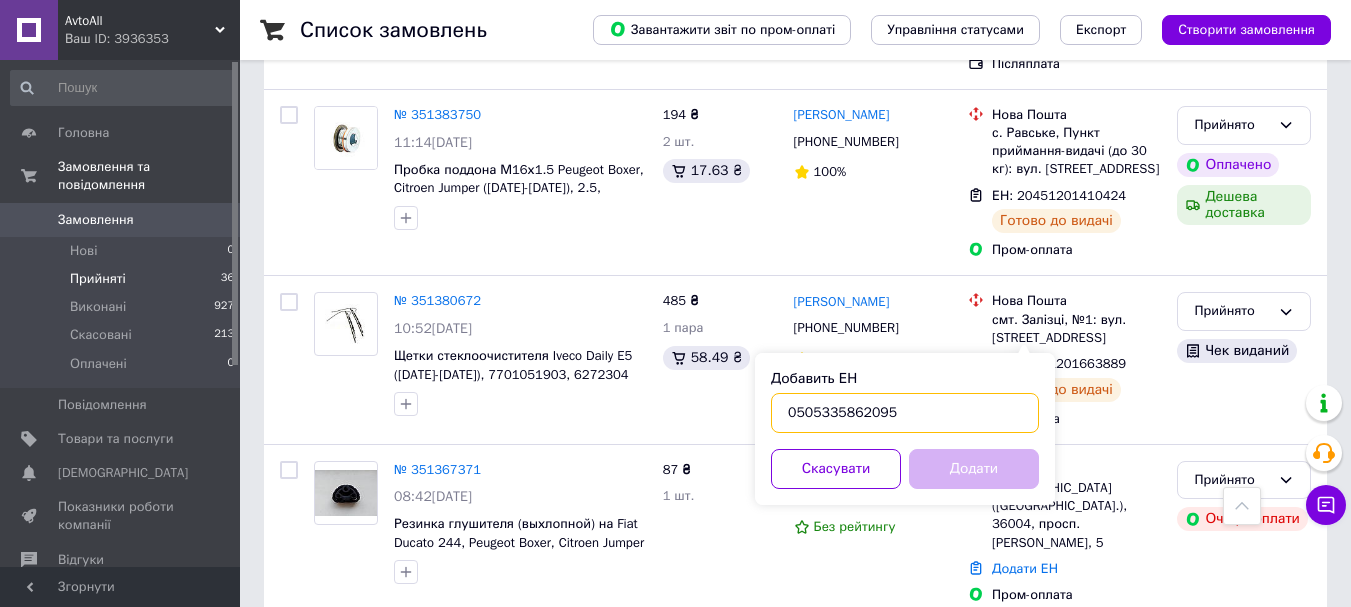 type on "0505335862095" 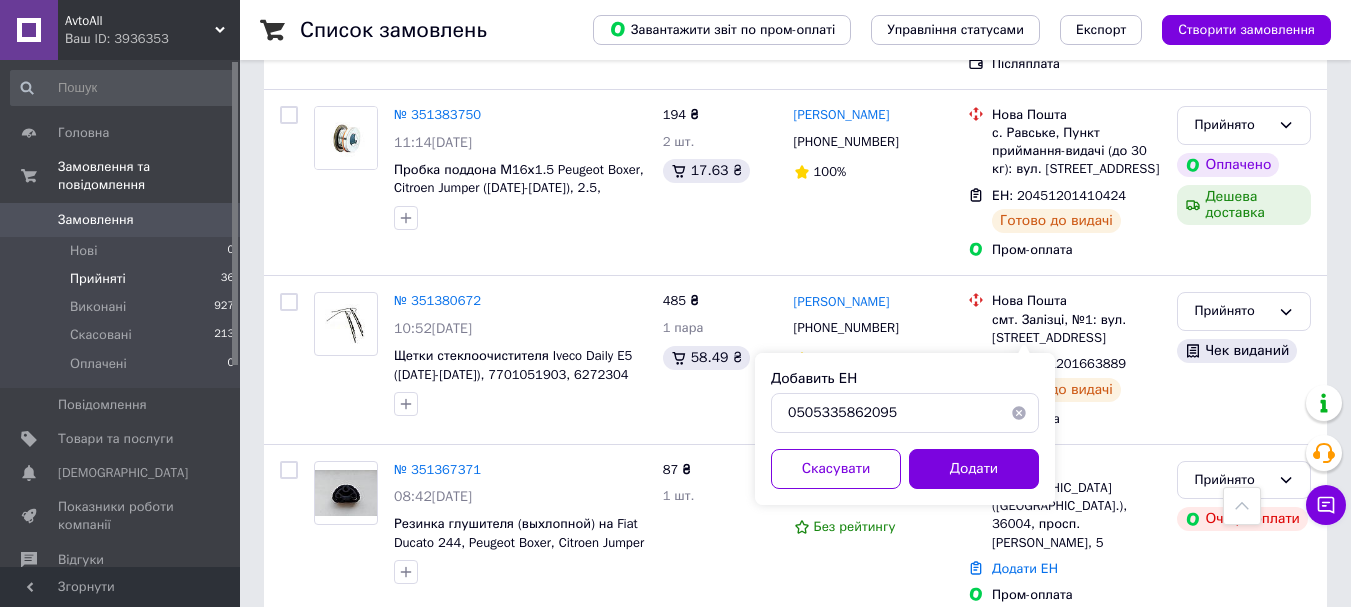 click on "Додати" at bounding box center [974, 469] 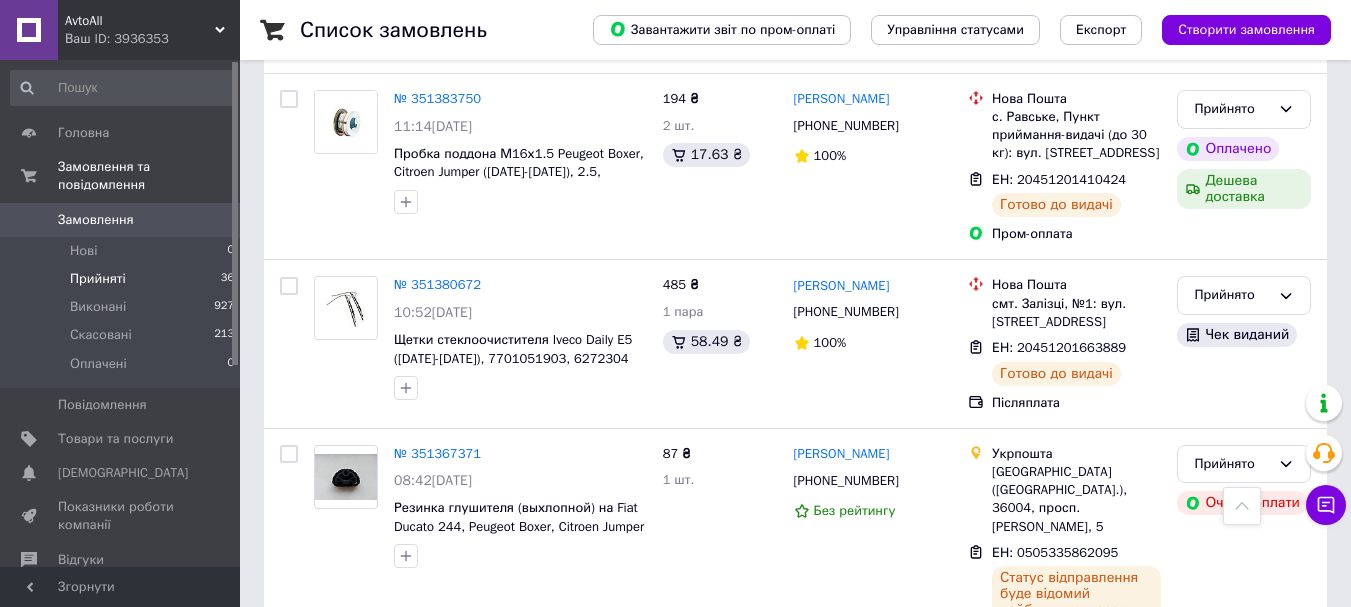 scroll, scrollTop: 4540, scrollLeft: 0, axis: vertical 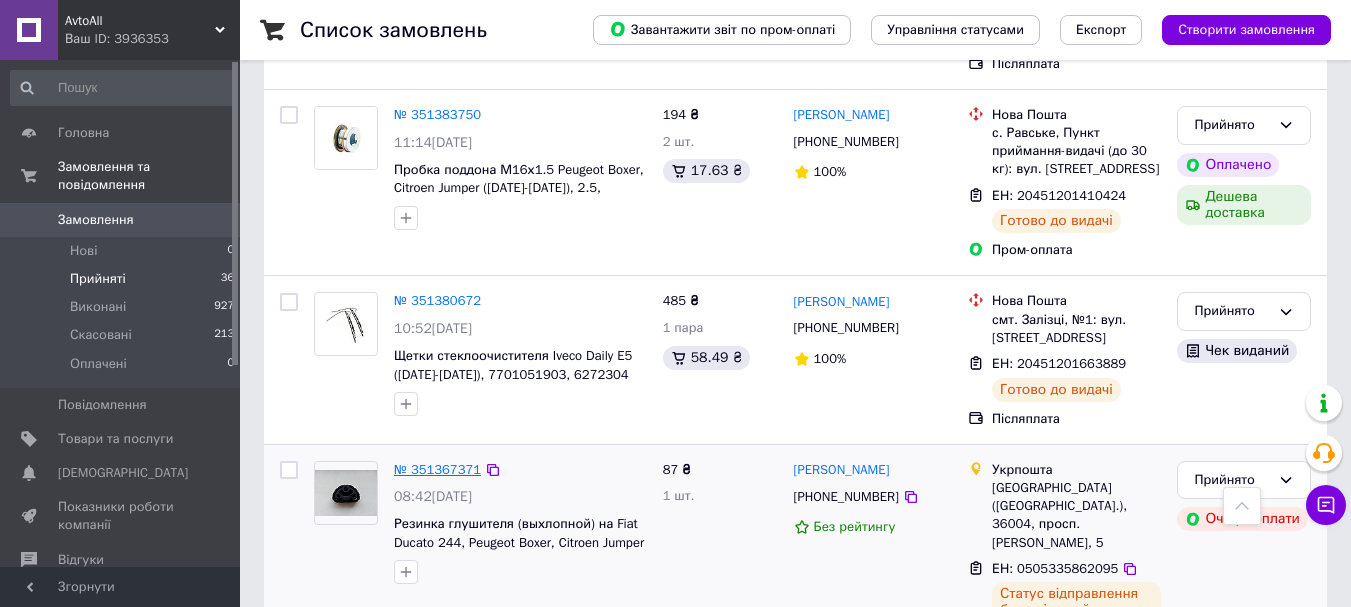 click on "№ 351367371" at bounding box center [437, 469] 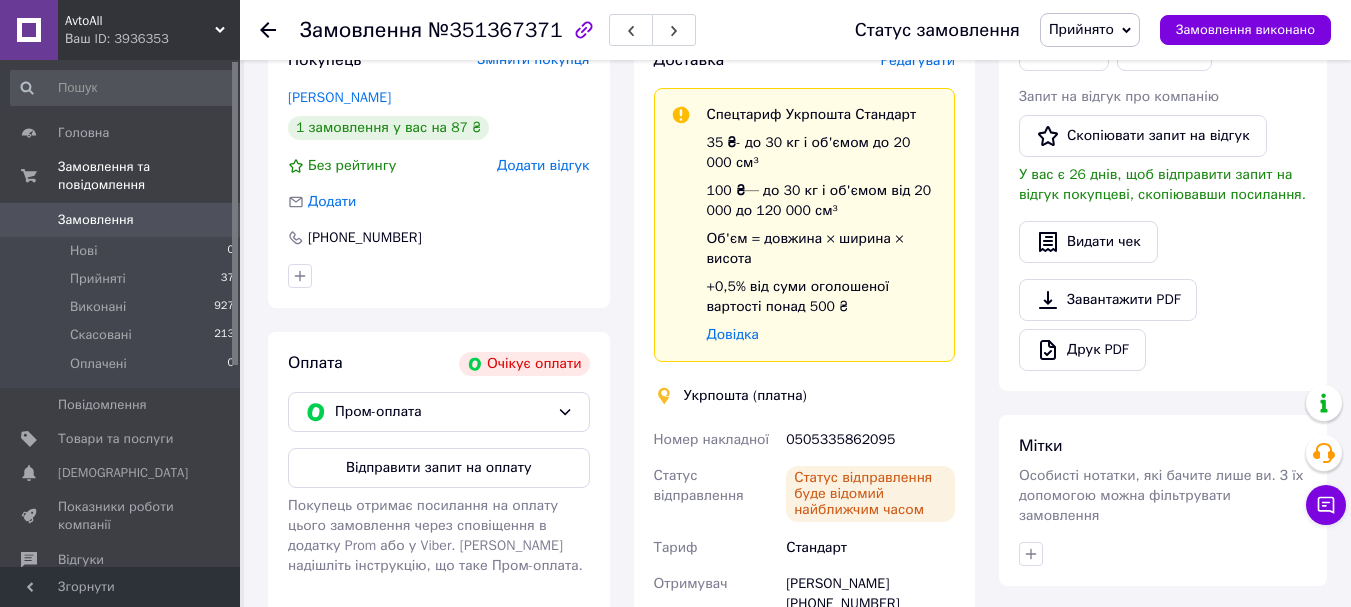 scroll, scrollTop: 500, scrollLeft: 0, axis: vertical 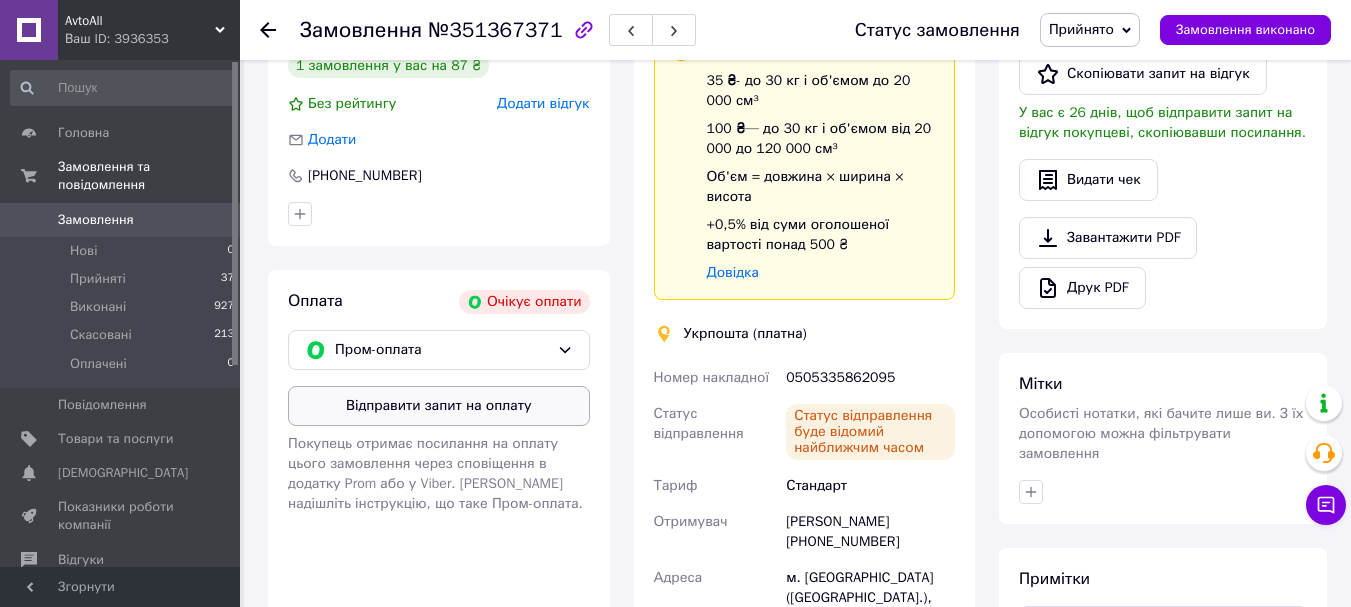 click on "Відправити запит на оплату" at bounding box center (439, 406) 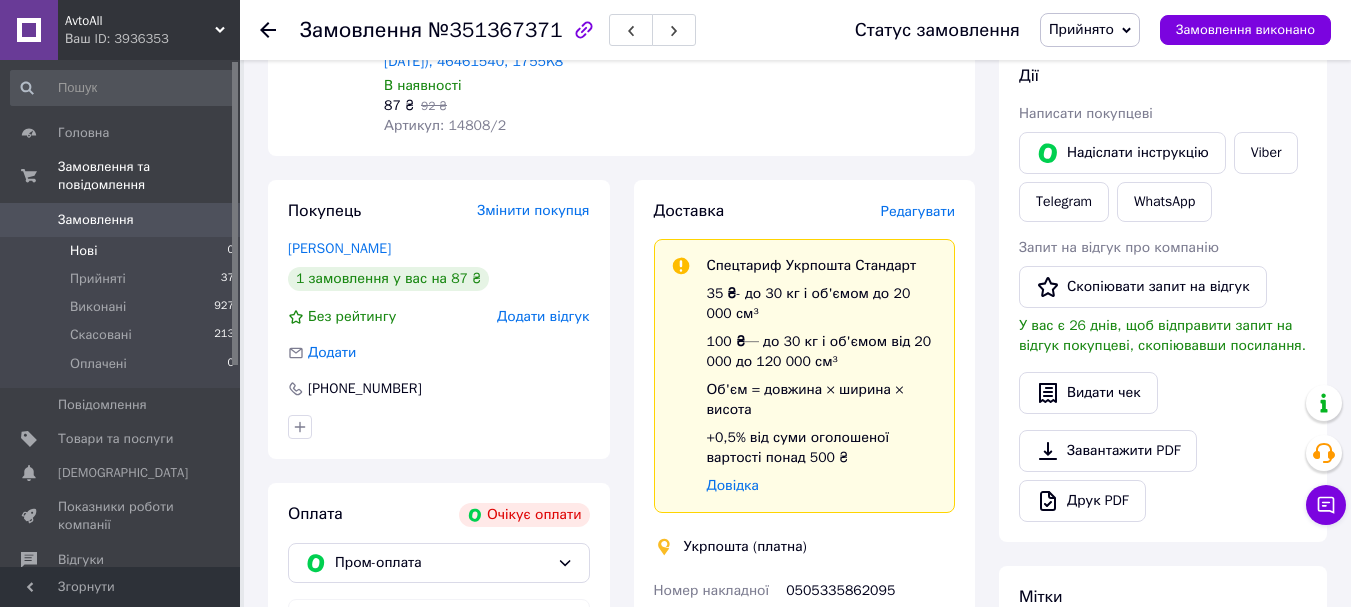 scroll, scrollTop: 200, scrollLeft: 0, axis: vertical 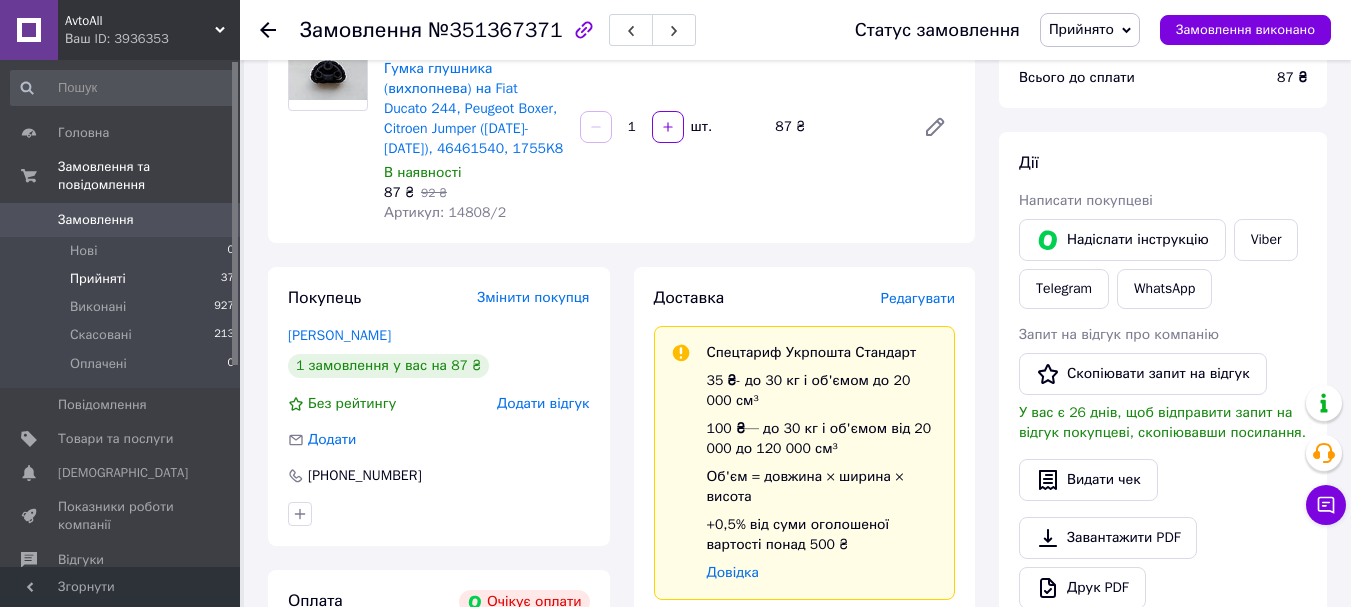 click on "Прийняті" at bounding box center (98, 279) 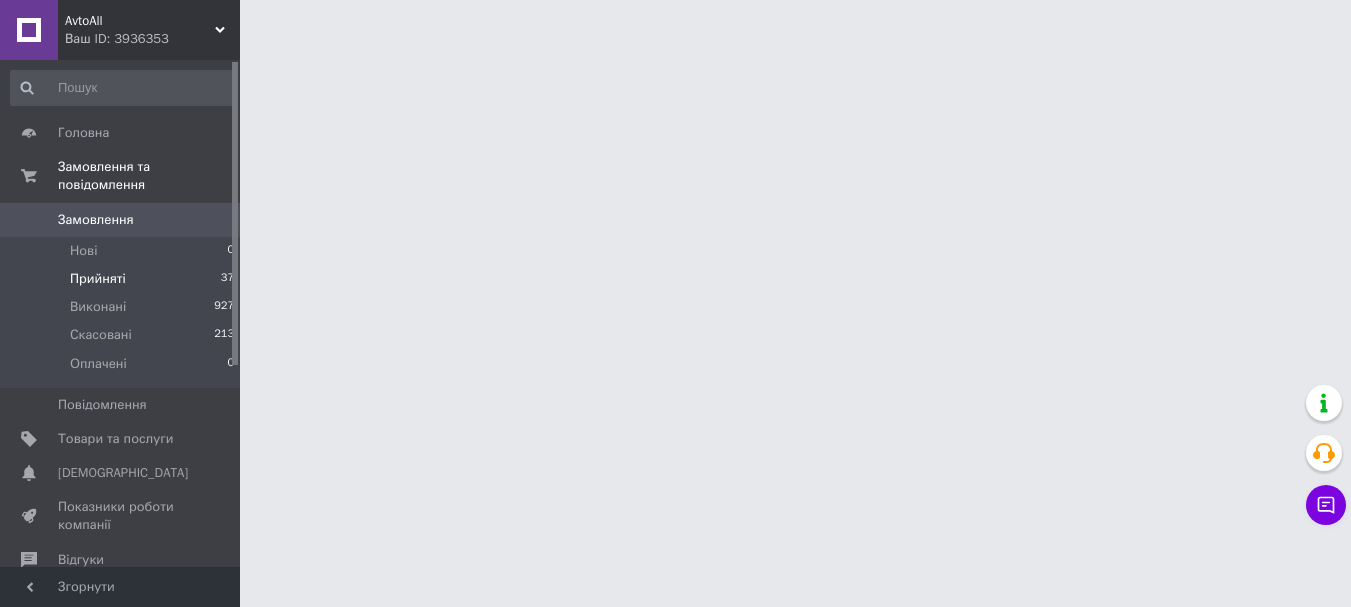 scroll, scrollTop: 0, scrollLeft: 0, axis: both 